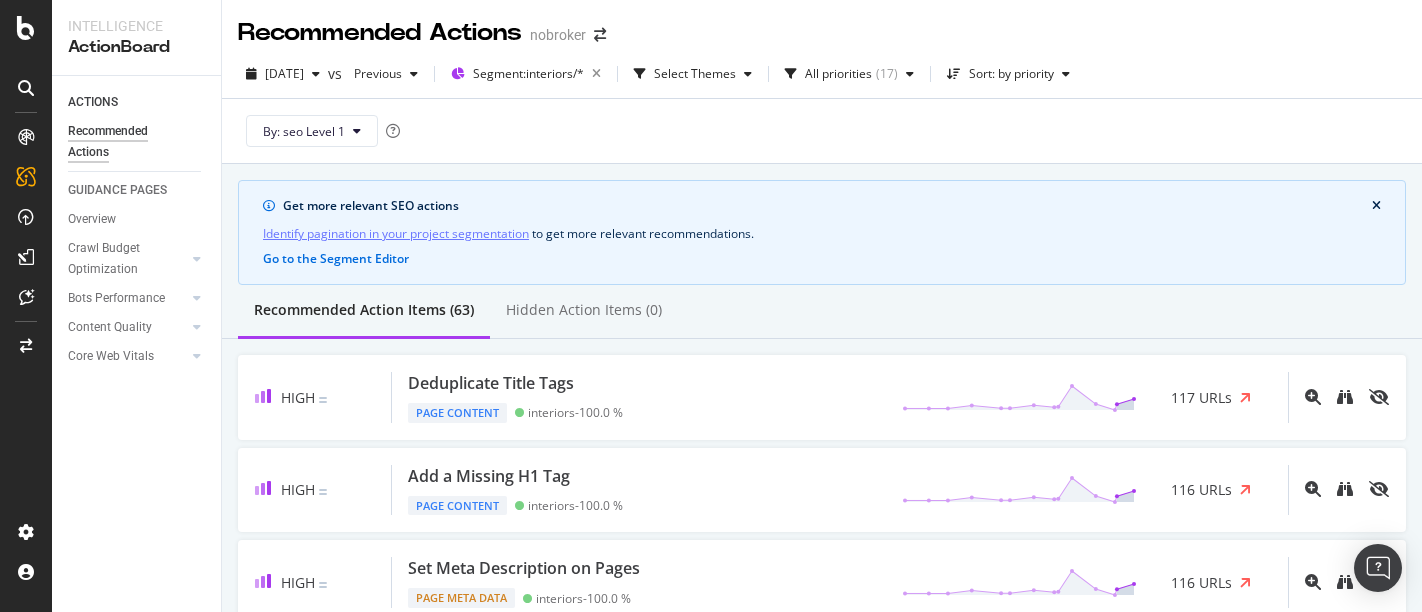 scroll, scrollTop: 0, scrollLeft: 0, axis: both 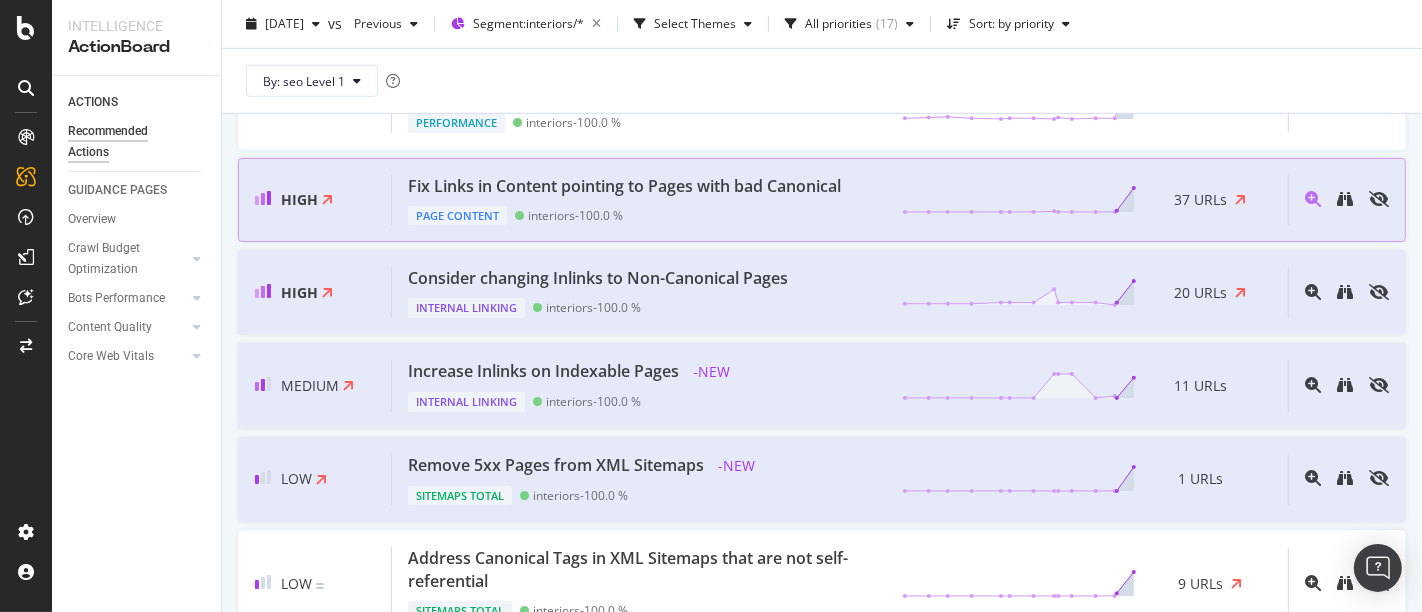 click on "Page Content interiors  -  100.0 %" at bounding box center (628, 212) 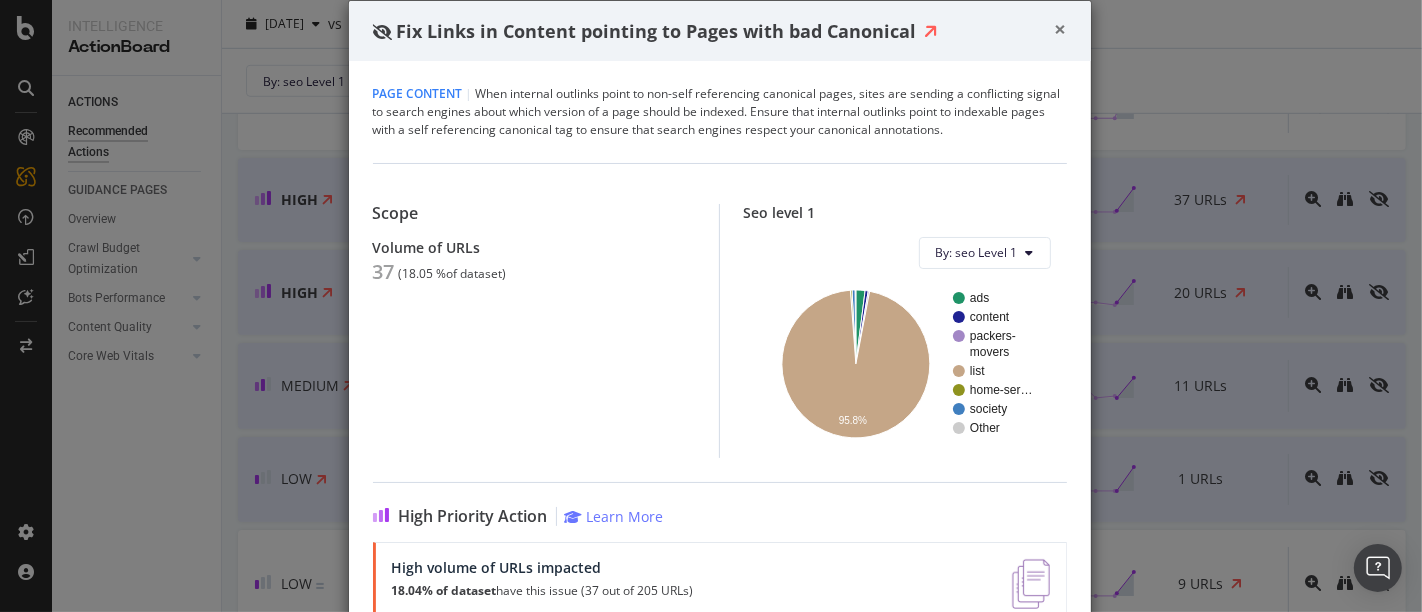 click on "×" at bounding box center [1061, 29] 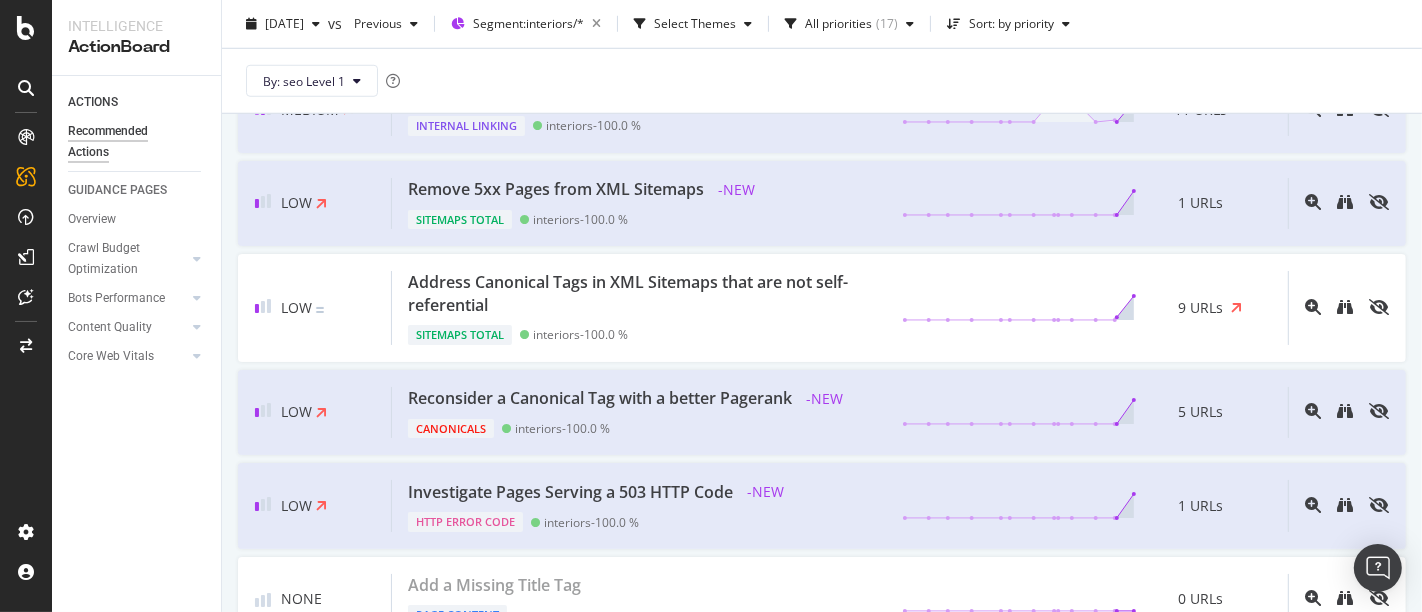 scroll, scrollTop: 1400, scrollLeft: 0, axis: vertical 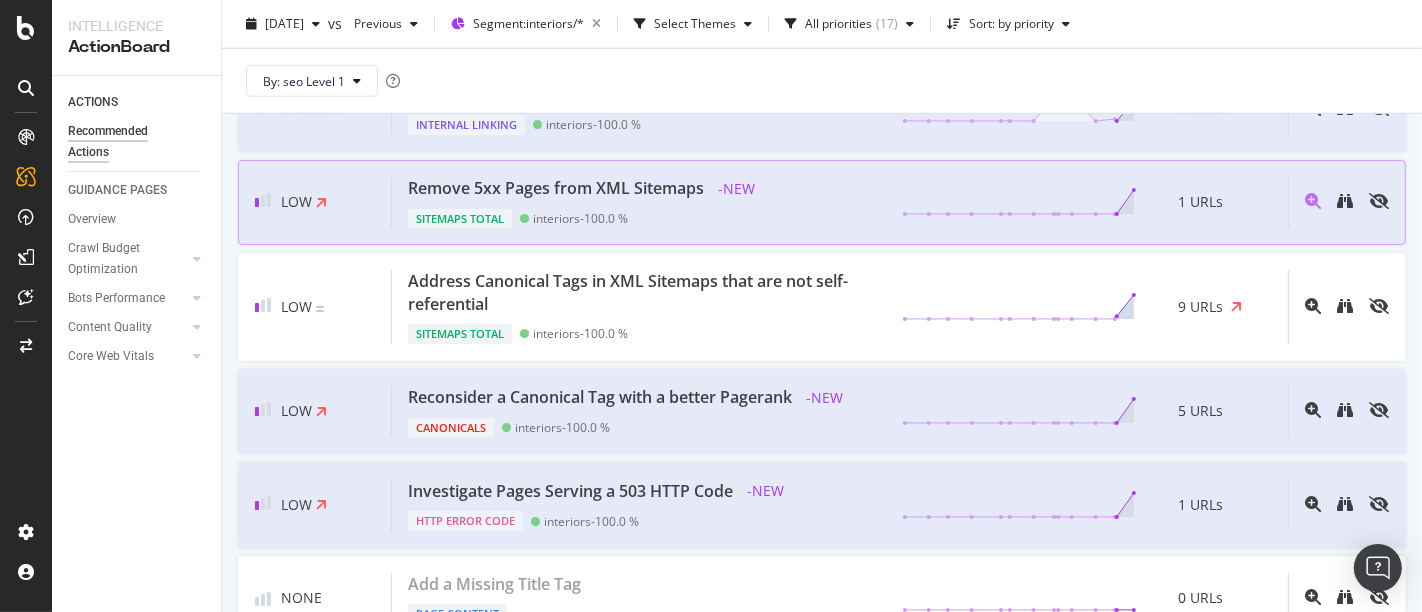 click on "Sitemaps Total interiors  -  100.0 %" at bounding box center (584, 215) 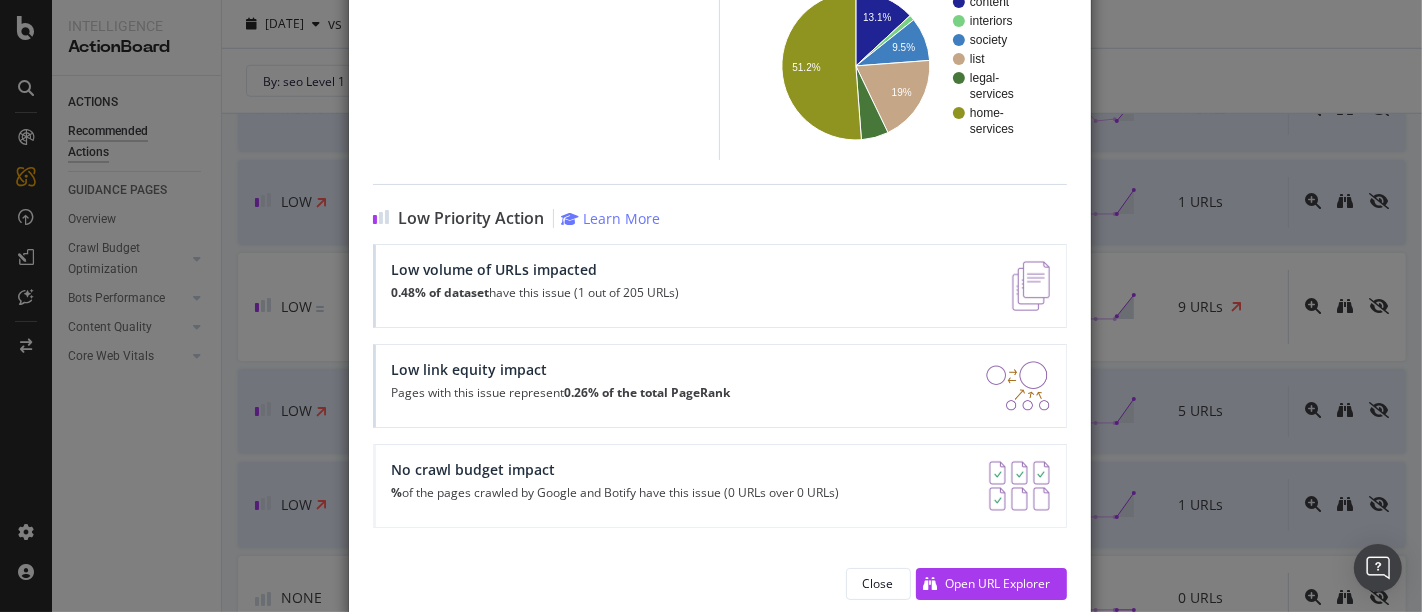 scroll, scrollTop: 309, scrollLeft: 0, axis: vertical 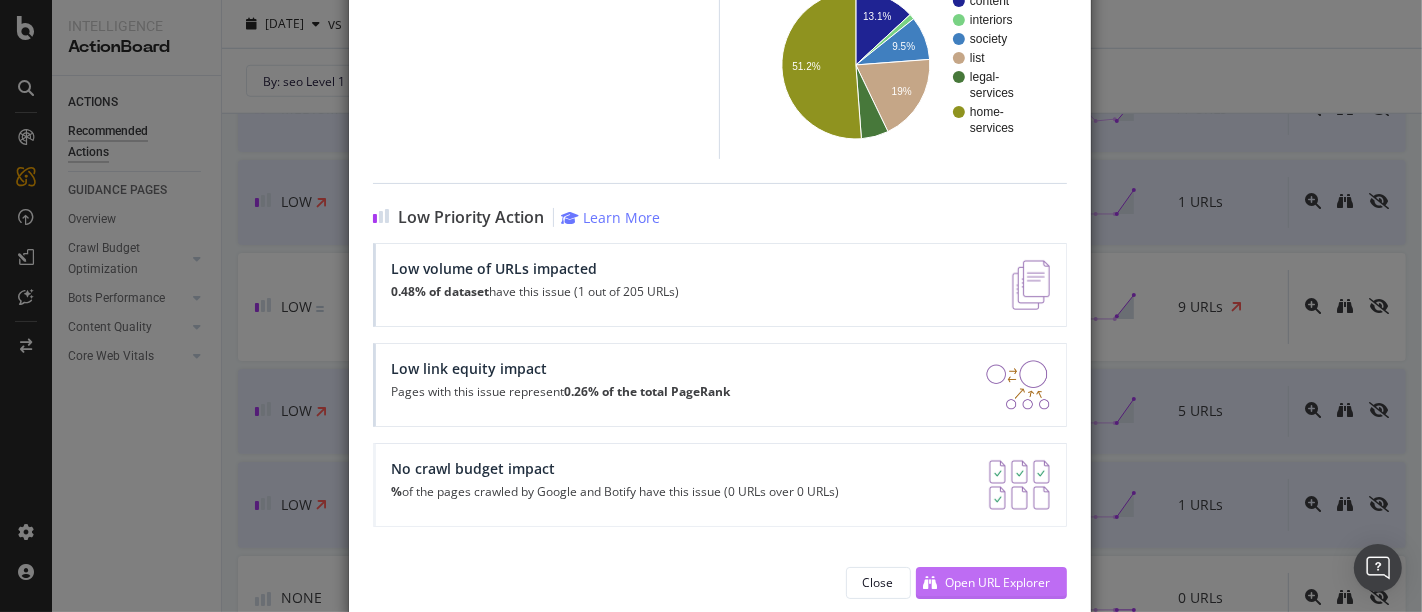 click on "Open URL Explorer" at bounding box center (983, 583) 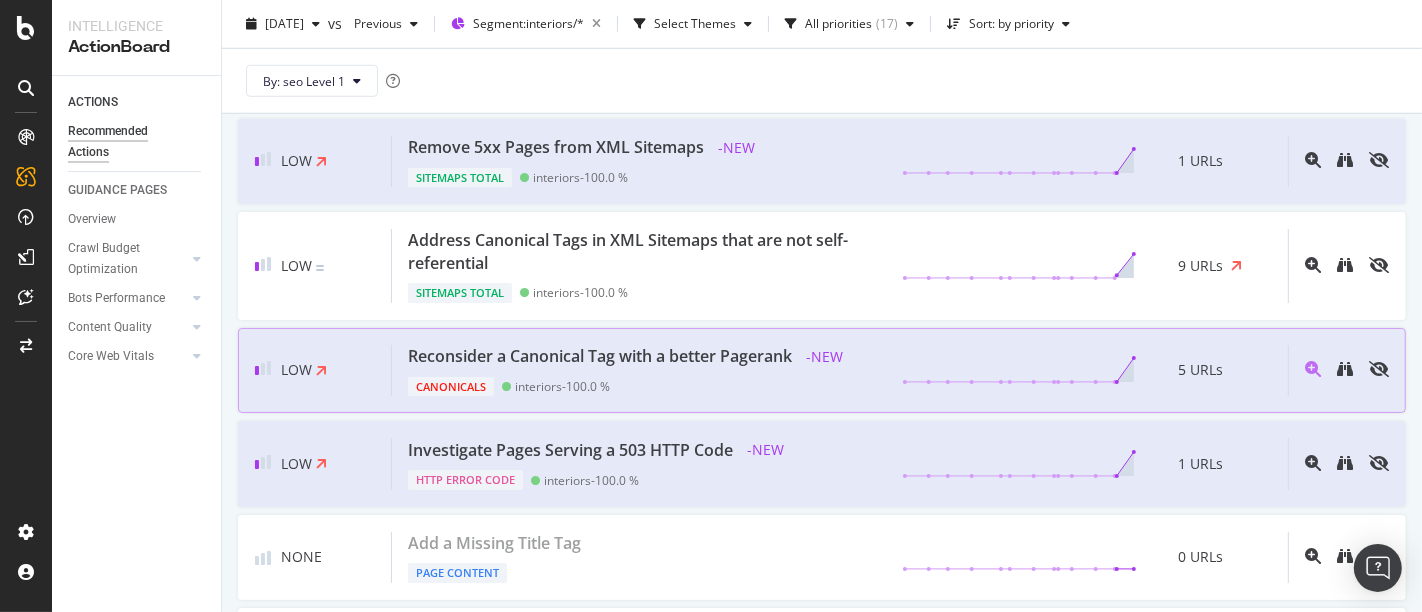 scroll, scrollTop: 1470, scrollLeft: 0, axis: vertical 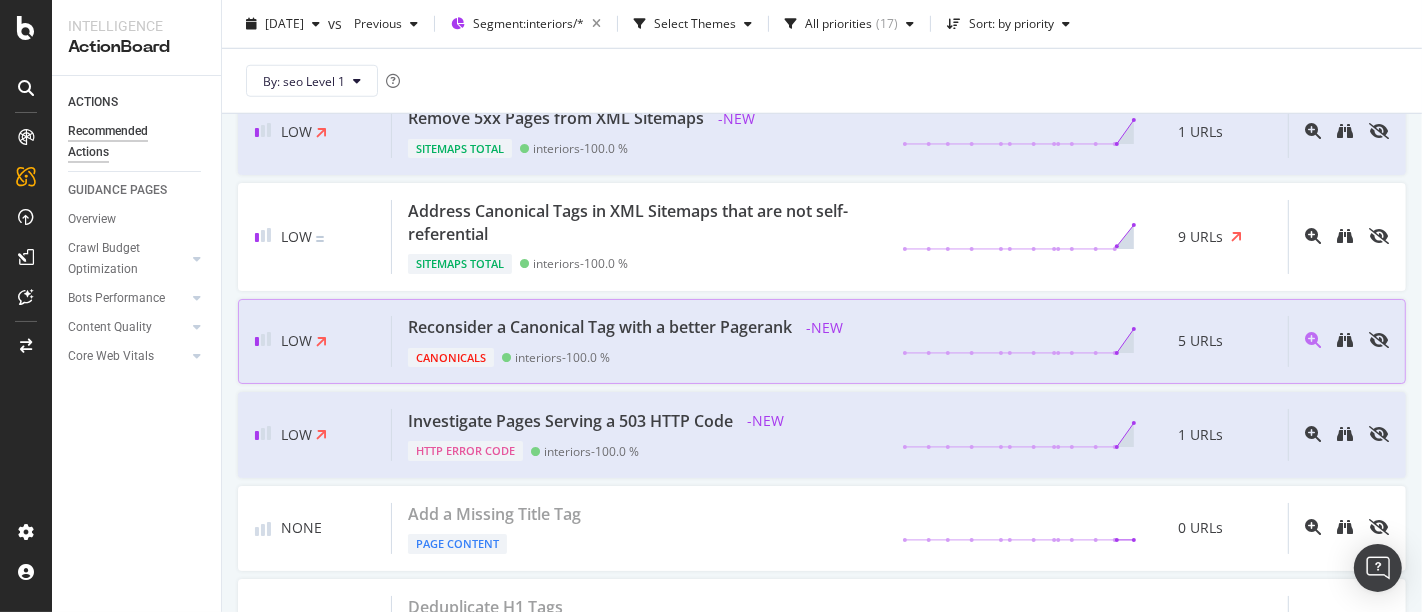 click on "Reconsider a Canonical Tag with a better Pagerank" at bounding box center [600, 327] 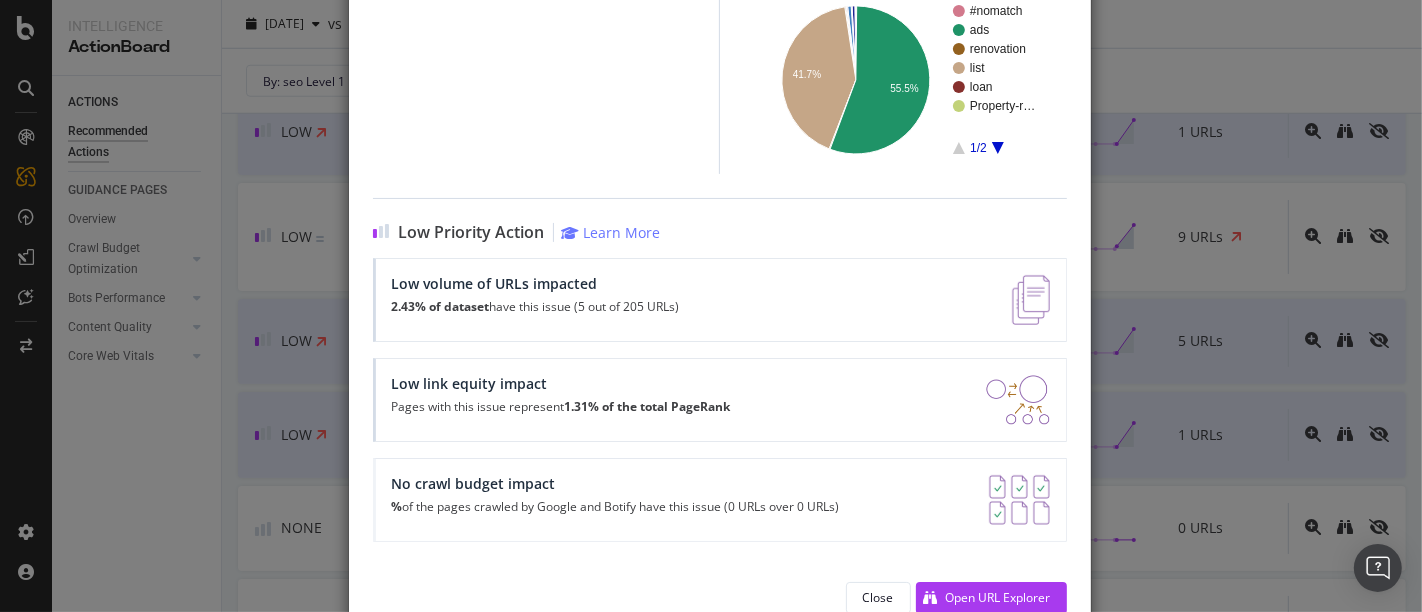 scroll, scrollTop: 300, scrollLeft: 0, axis: vertical 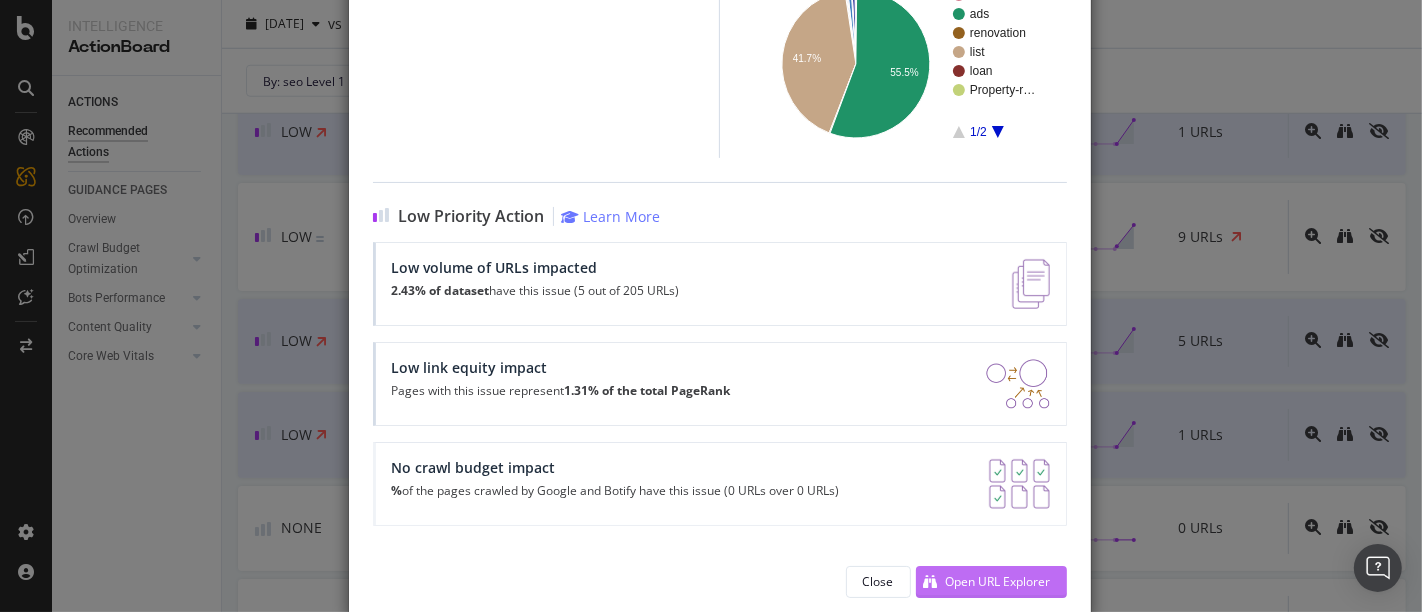 click on "Open URL Explorer" at bounding box center [998, 581] 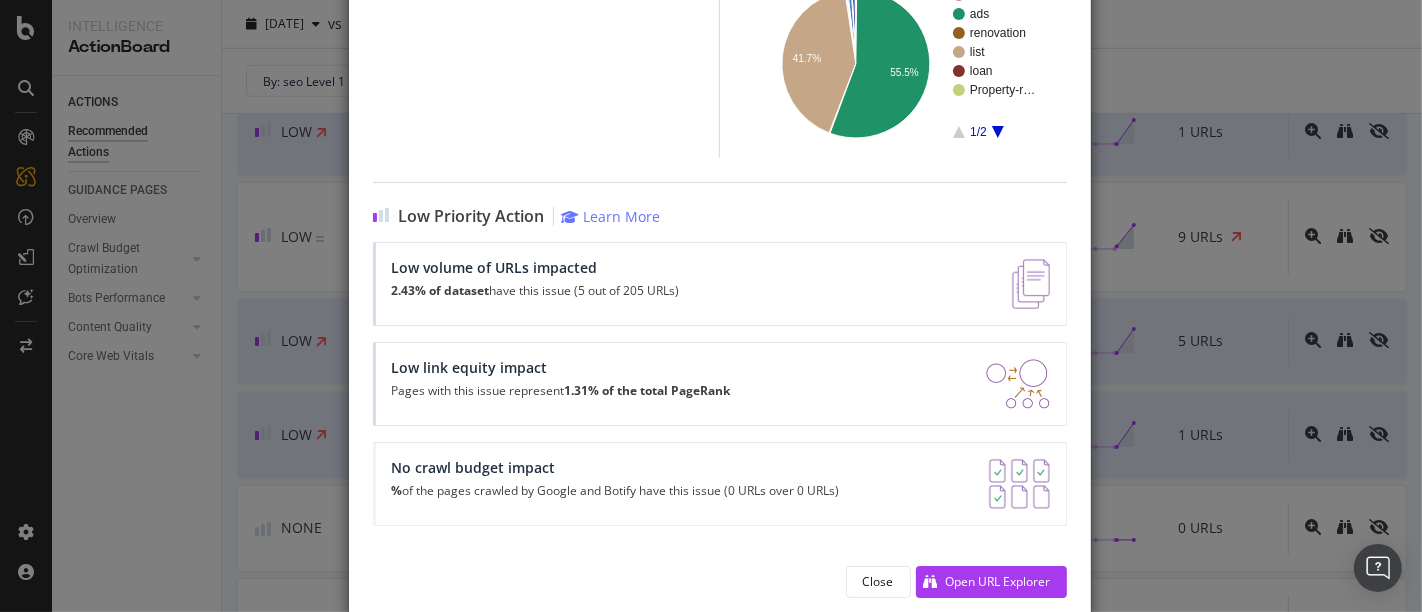 scroll, scrollTop: 0, scrollLeft: 0, axis: both 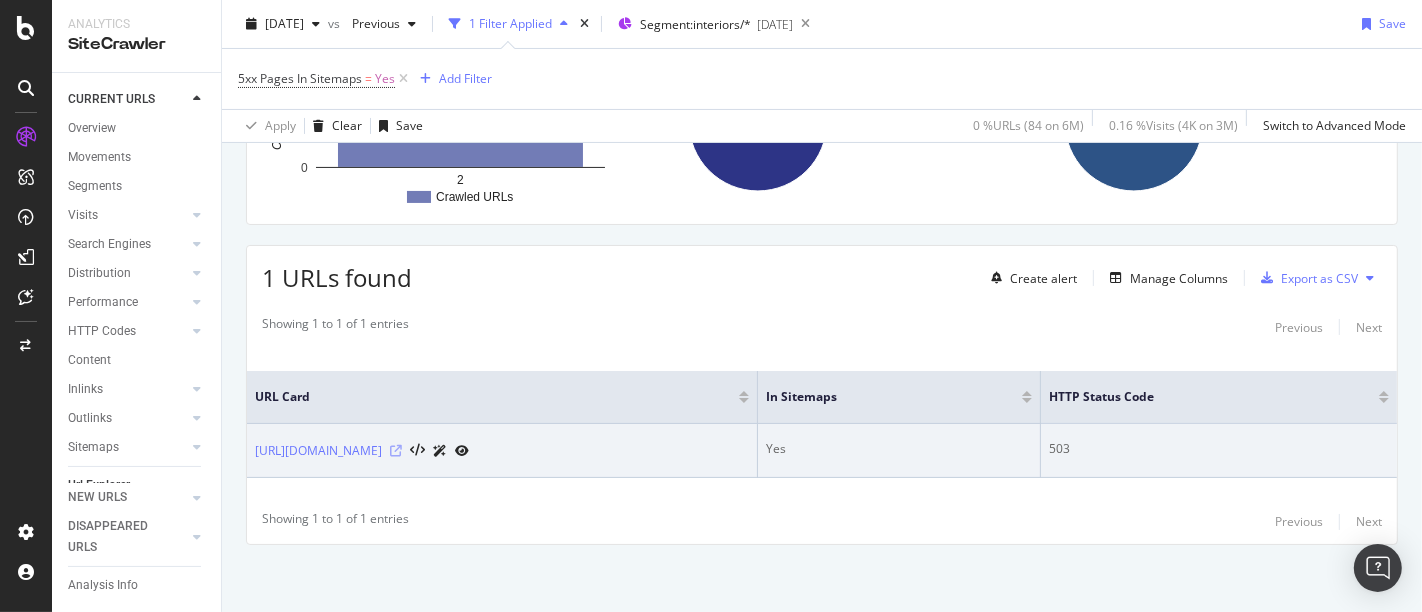 click at bounding box center [396, 451] 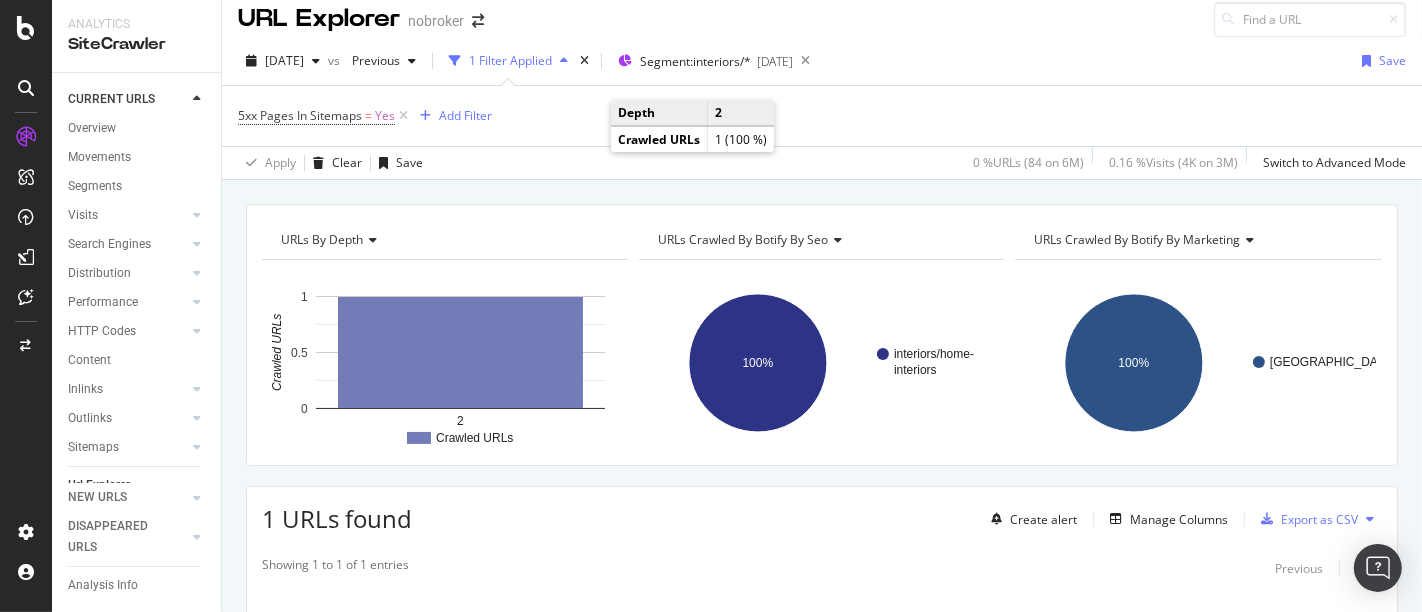 scroll, scrollTop: 0, scrollLeft: 0, axis: both 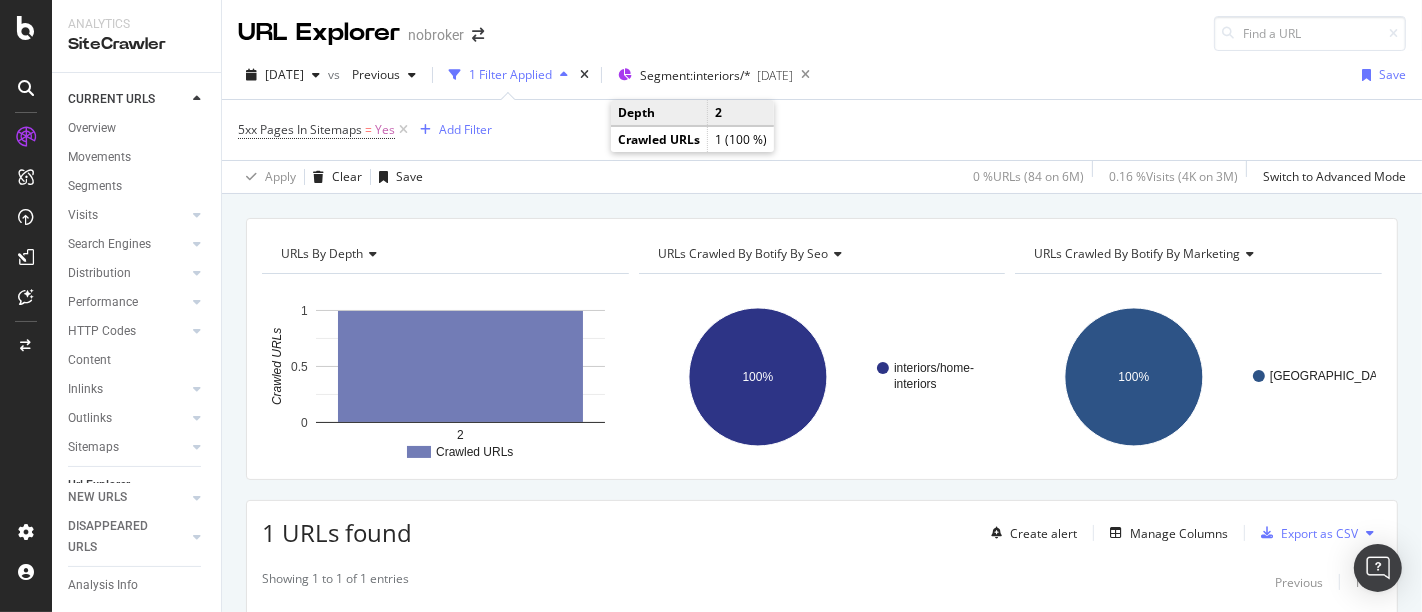 click on "5xx Pages In Sitemaps   =     Yes Add Filter" at bounding box center [822, 130] 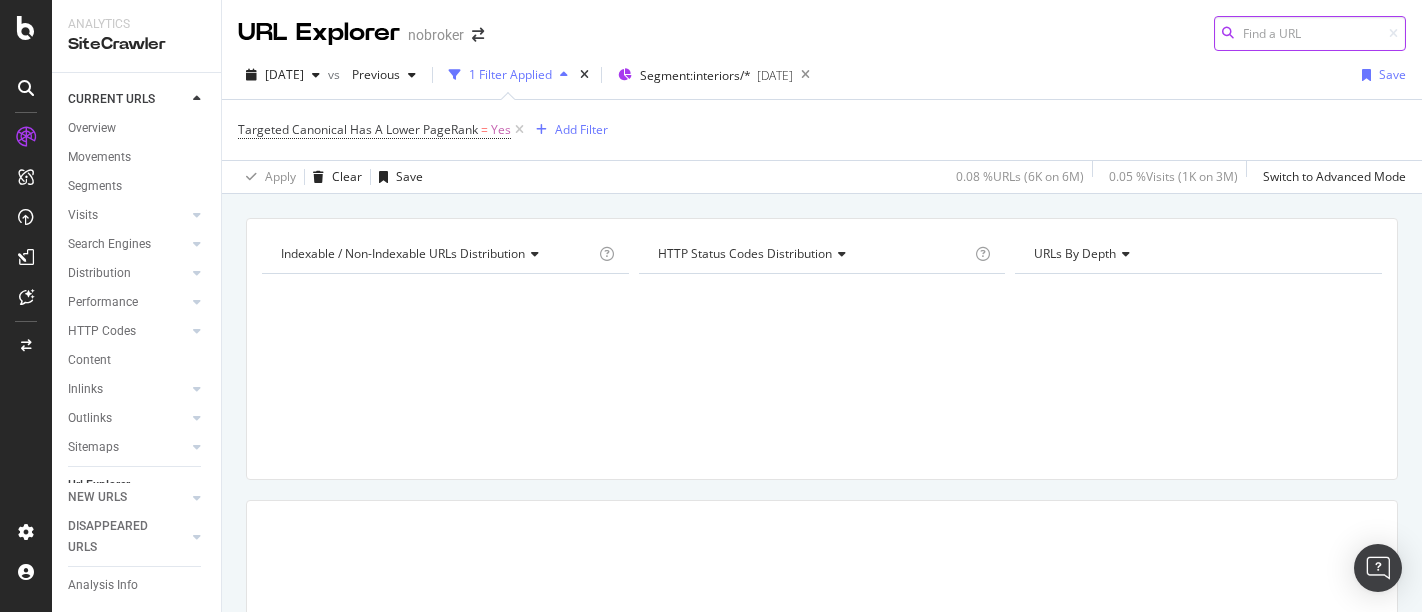 scroll, scrollTop: 0, scrollLeft: 0, axis: both 